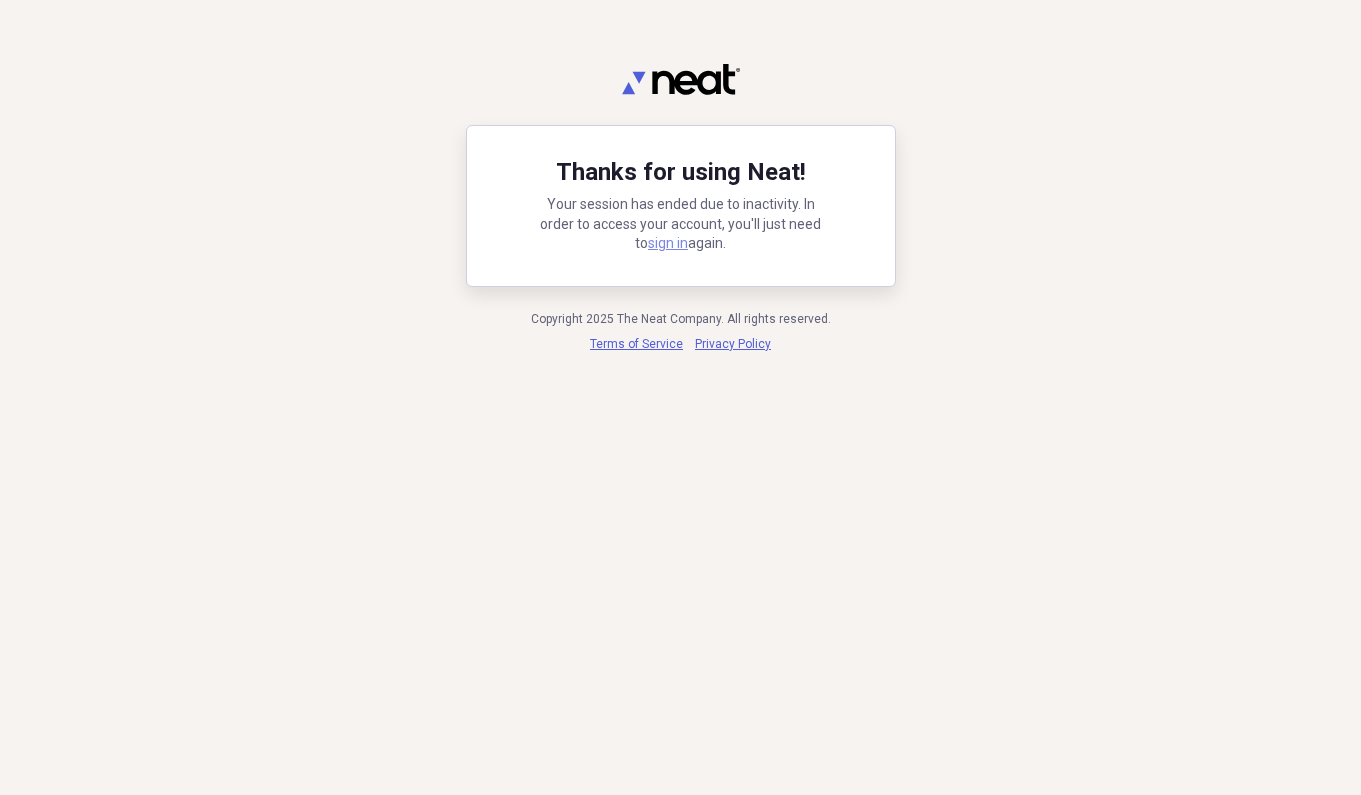 scroll, scrollTop: 0, scrollLeft: 0, axis: both 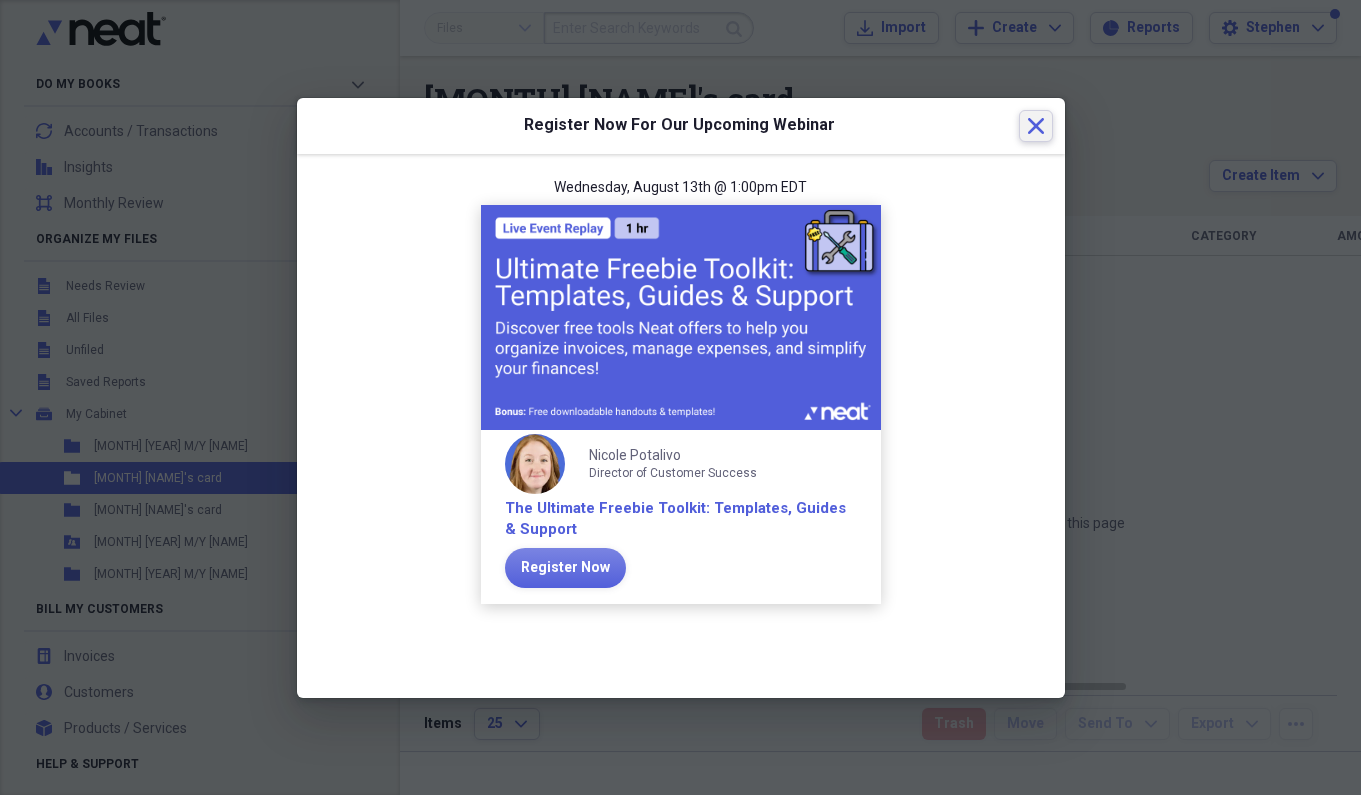 click on "Close" at bounding box center (1036, 126) 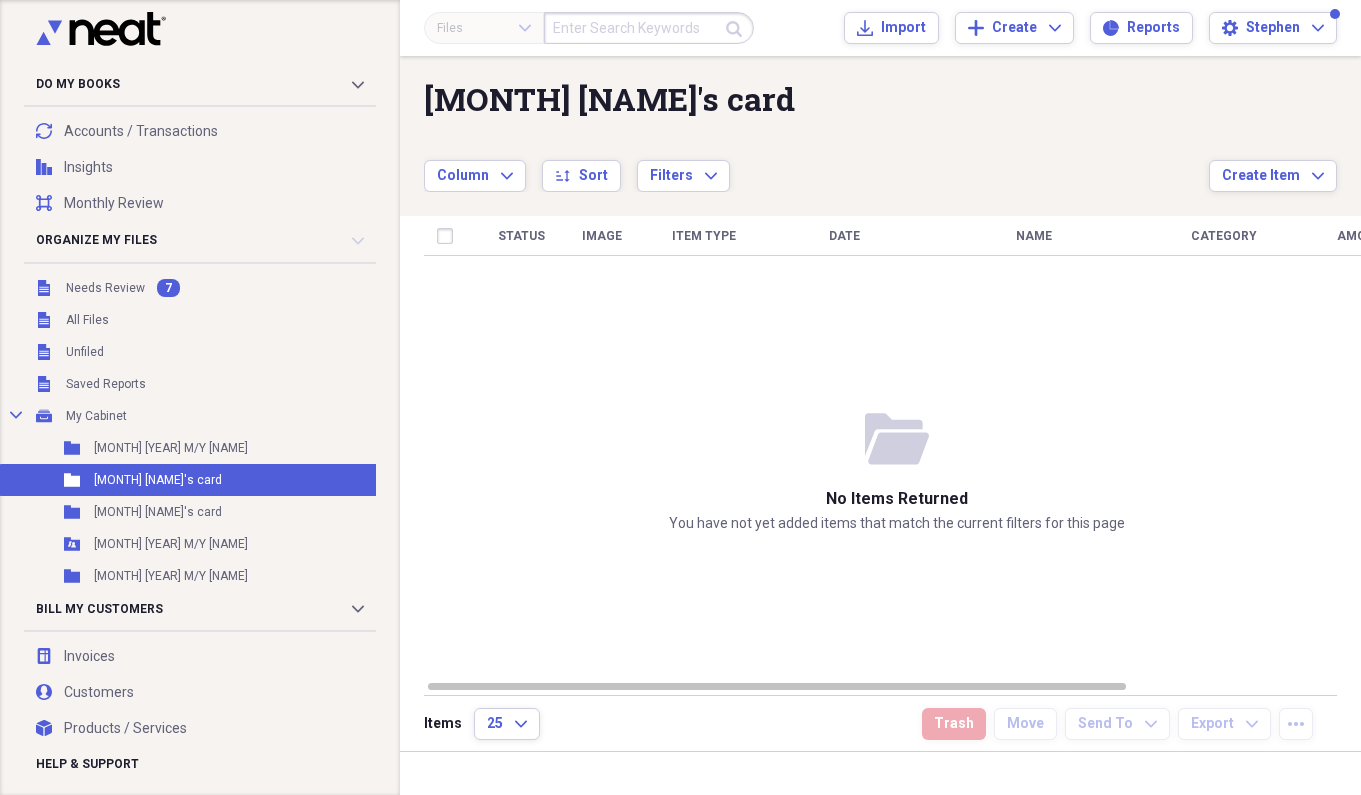 click on "Status Image Item Type Date Name Category Amount Source Date Added chevron-down" at bounding box center (897, 447) 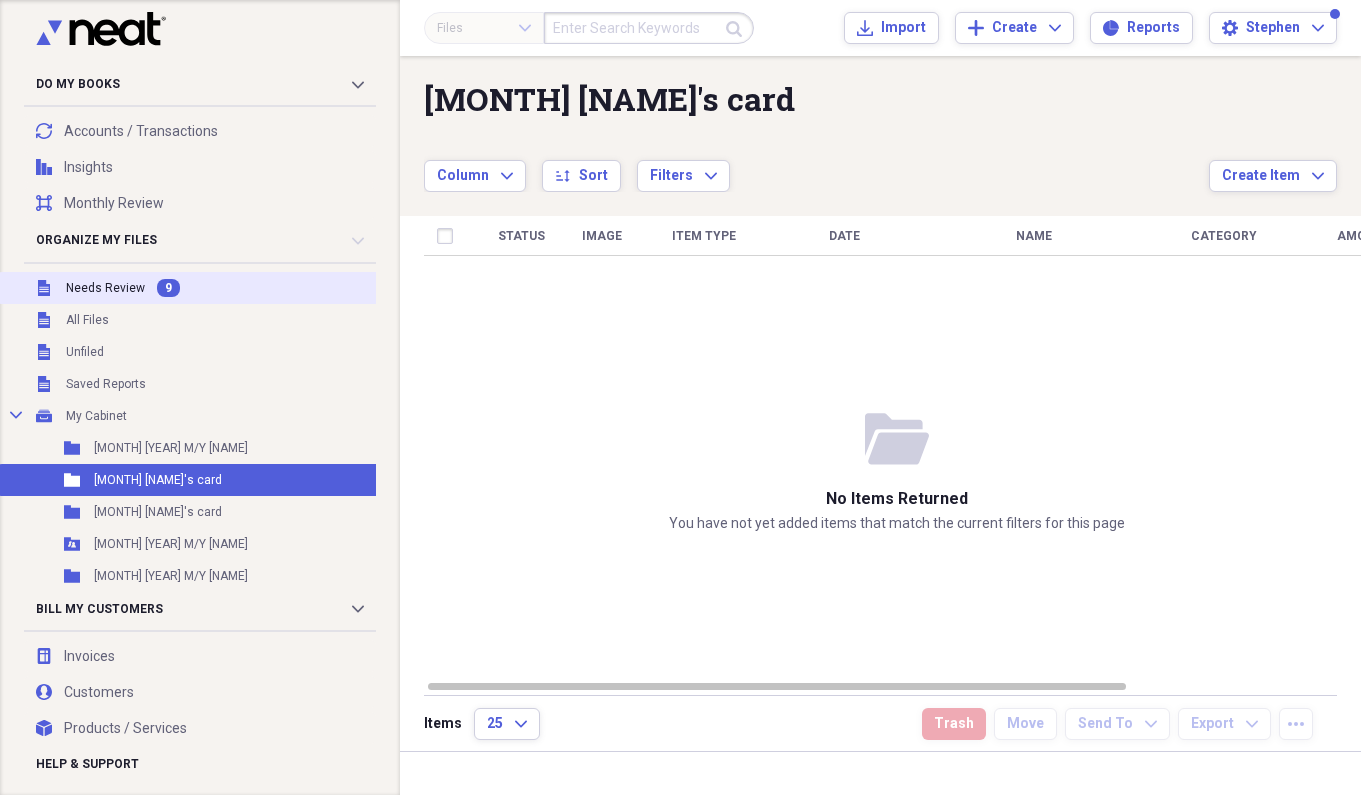 click on "Unfiled Needs Review 9" at bounding box center (195, 288) 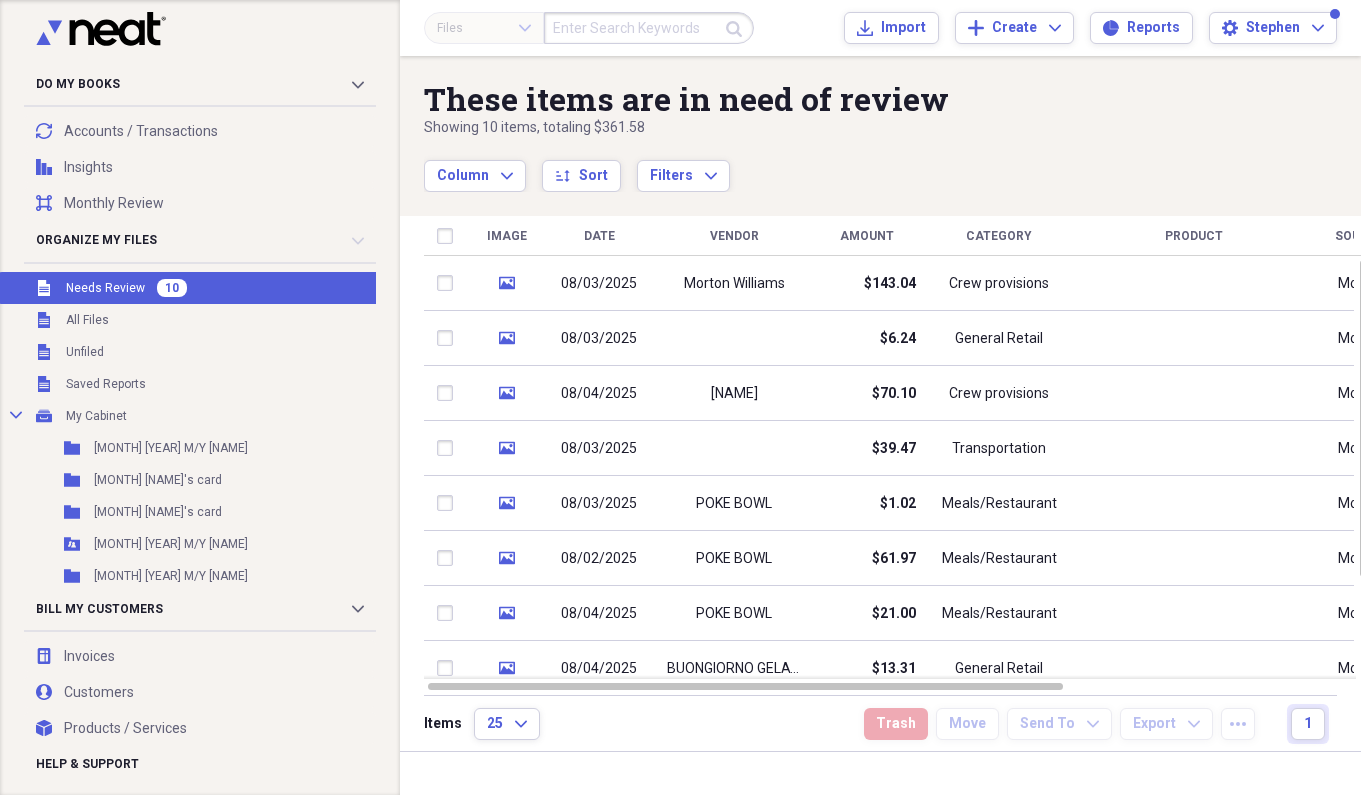 click on "Unfiled Needs Review 10" at bounding box center (195, 288) 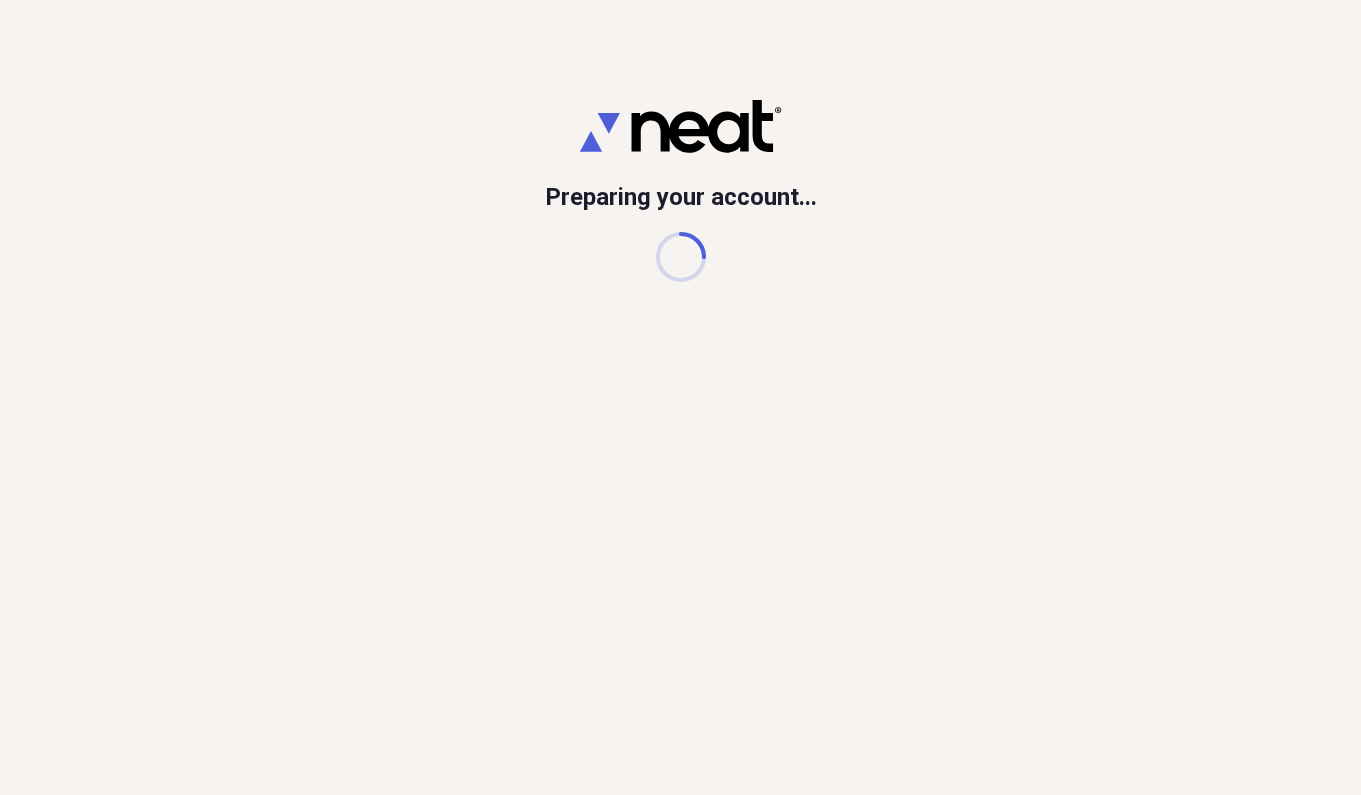 scroll, scrollTop: 0, scrollLeft: 0, axis: both 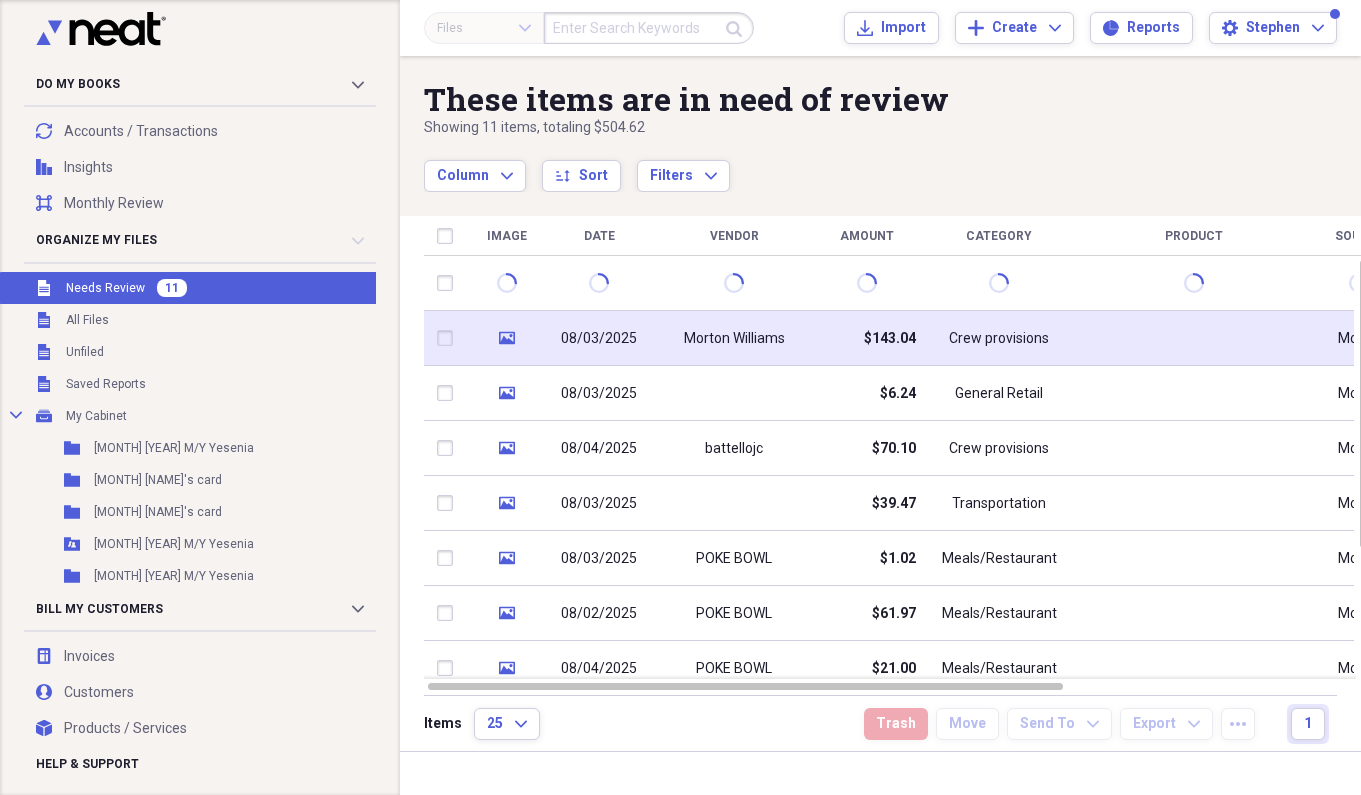 click on "Crew provisions" at bounding box center [999, 338] 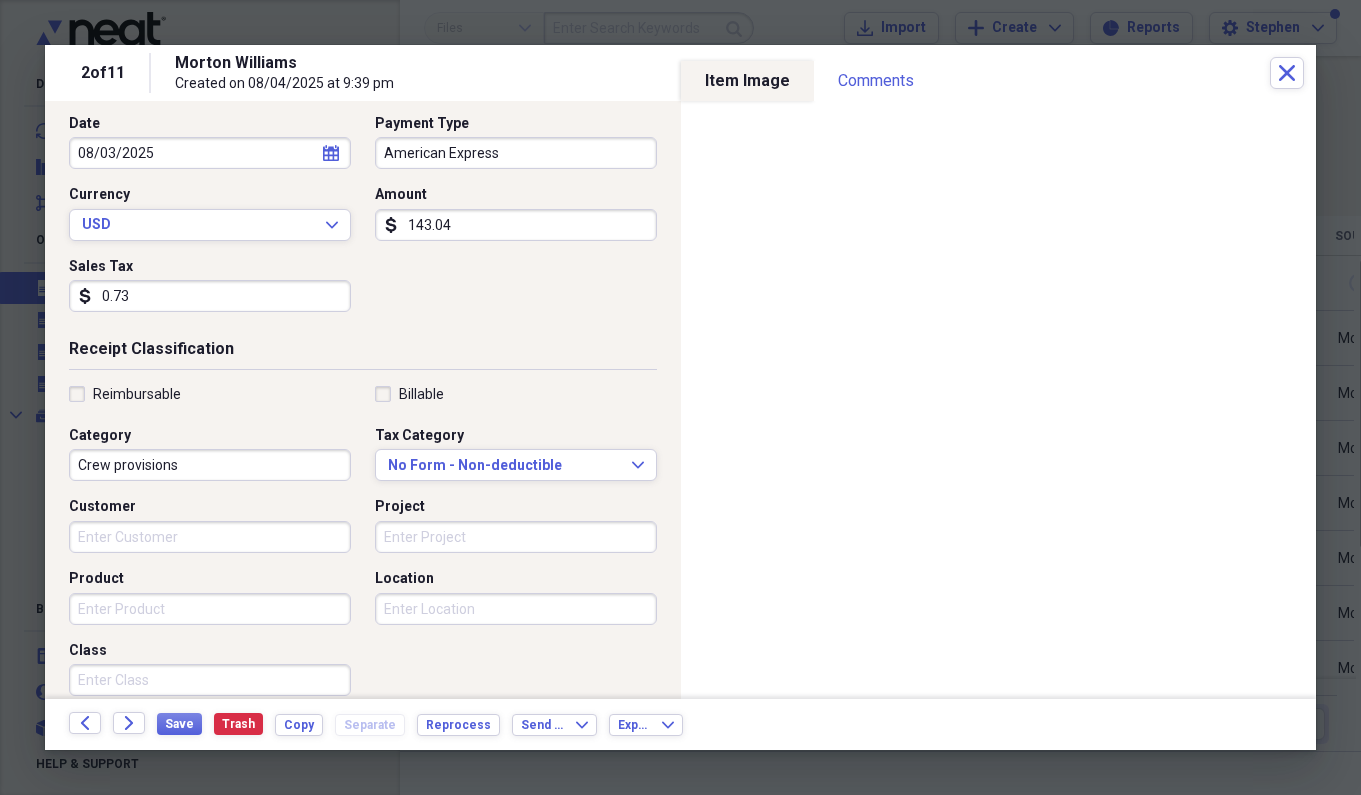 scroll, scrollTop: 206, scrollLeft: 0, axis: vertical 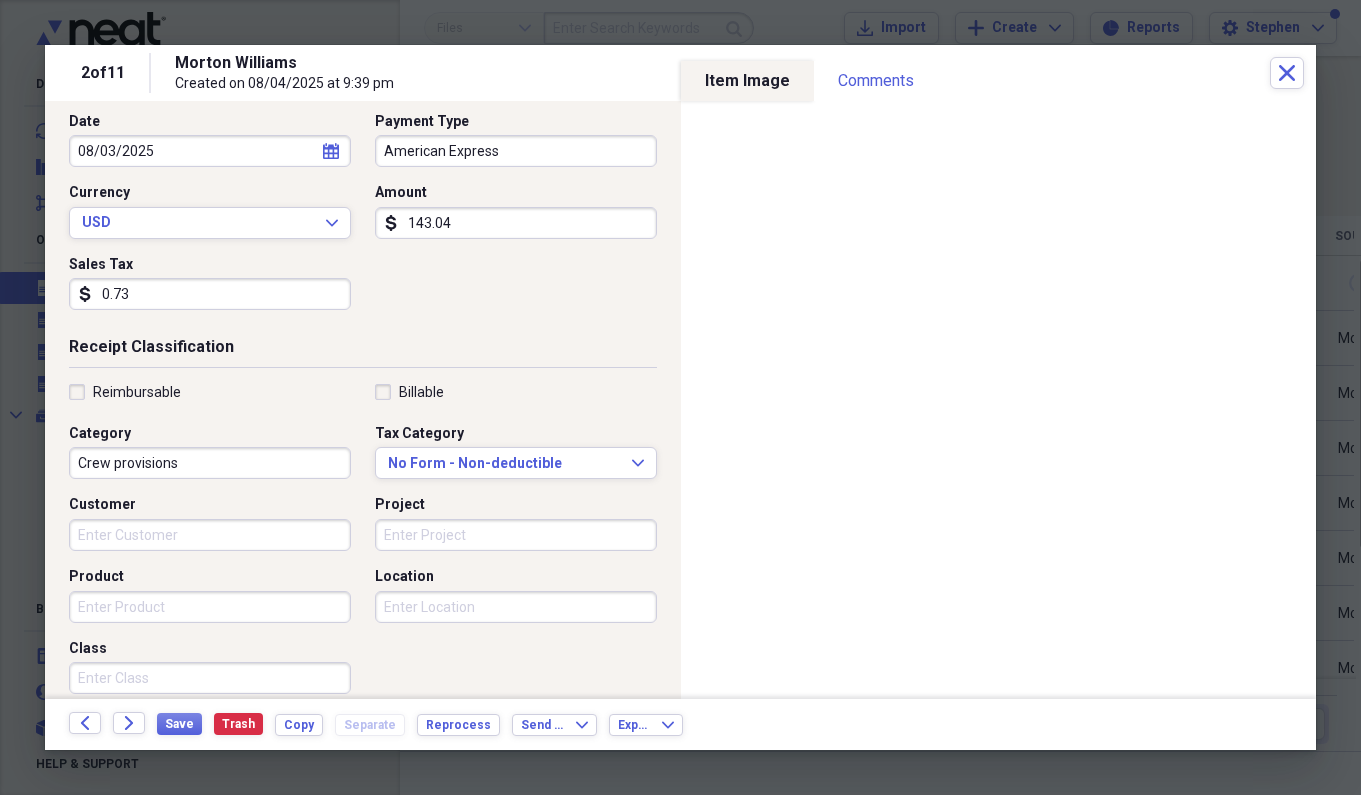 click on "Crew provisions" at bounding box center (210, 463) 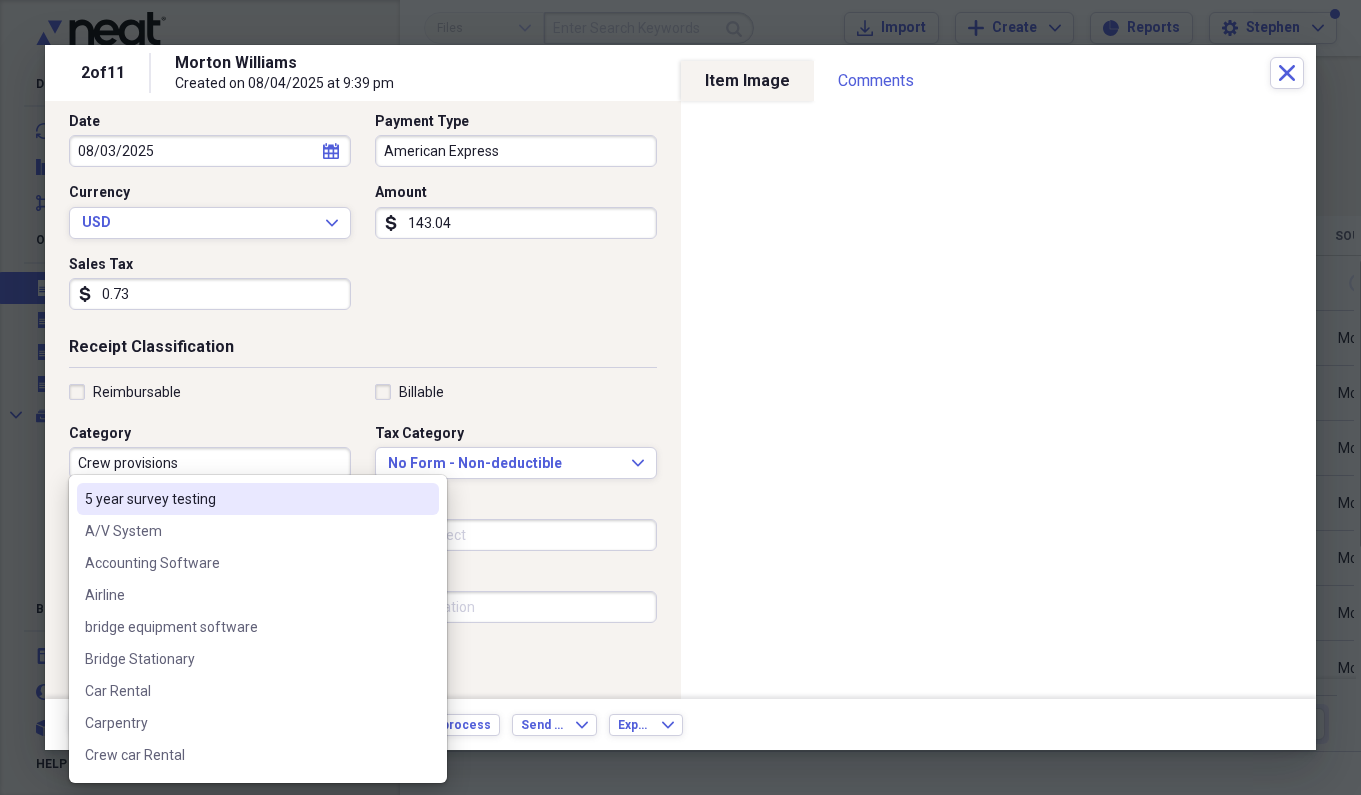 click on "Crew provisions" at bounding box center [210, 463] 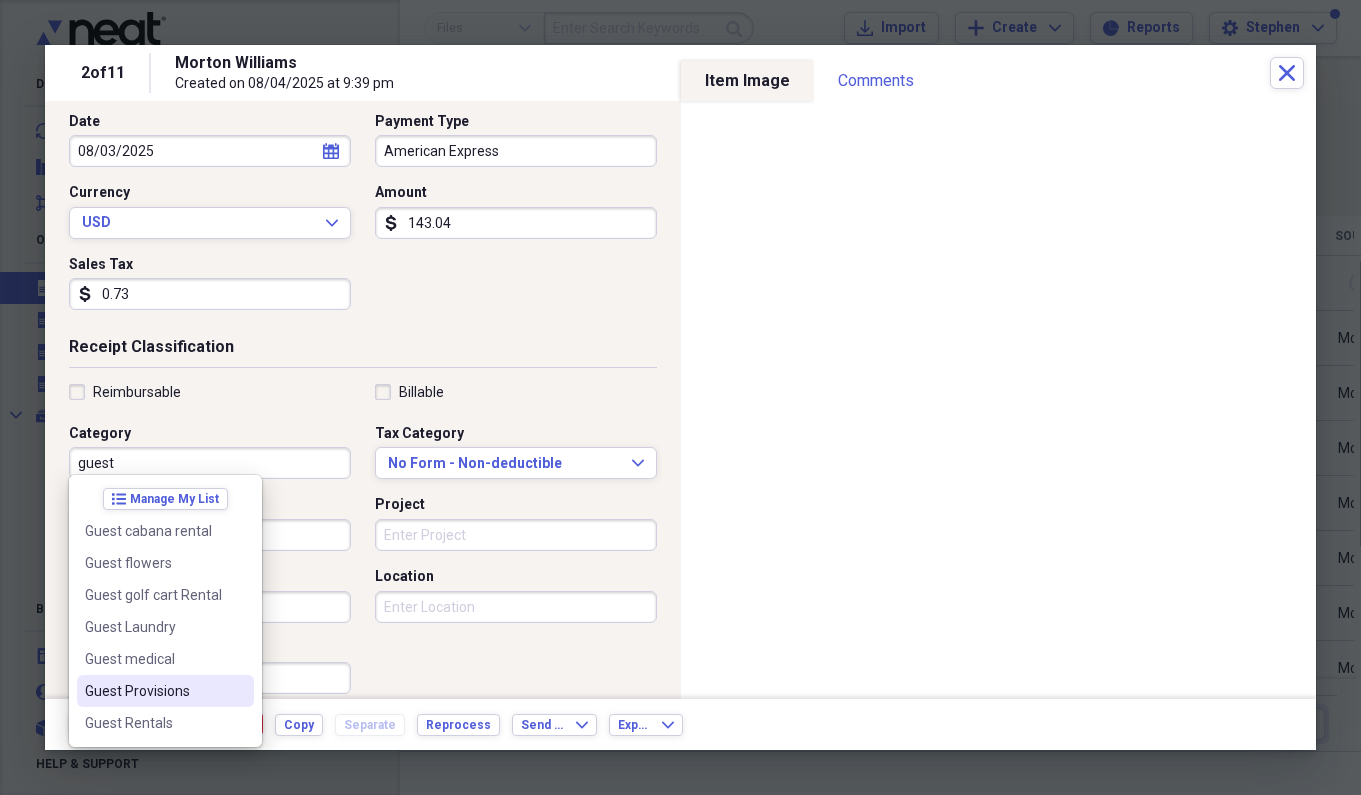 click on "Guest Provisions" at bounding box center (153, 691) 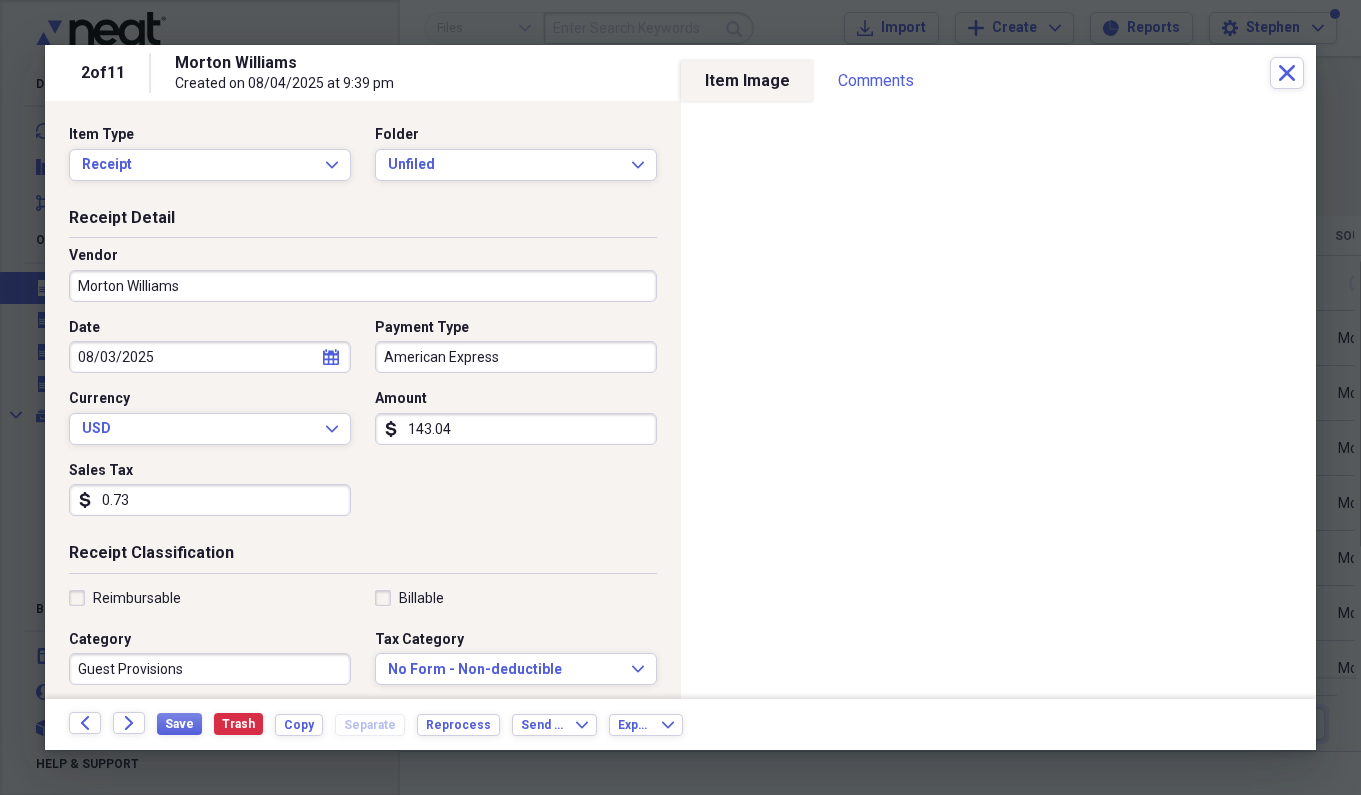 scroll, scrollTop: 0, scrollLeft: 0, axis: both 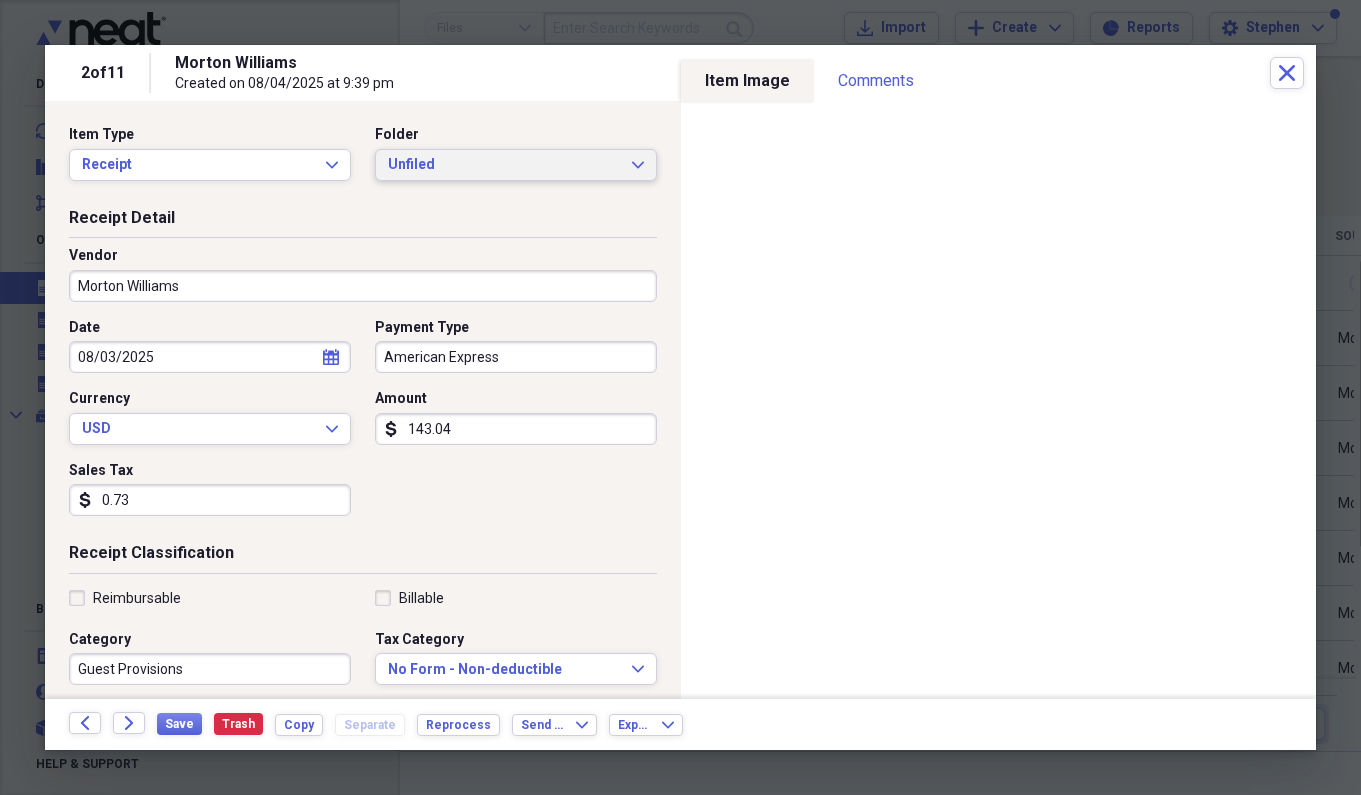 click on "Unfiled Expand" at bounding box center (516, 165) 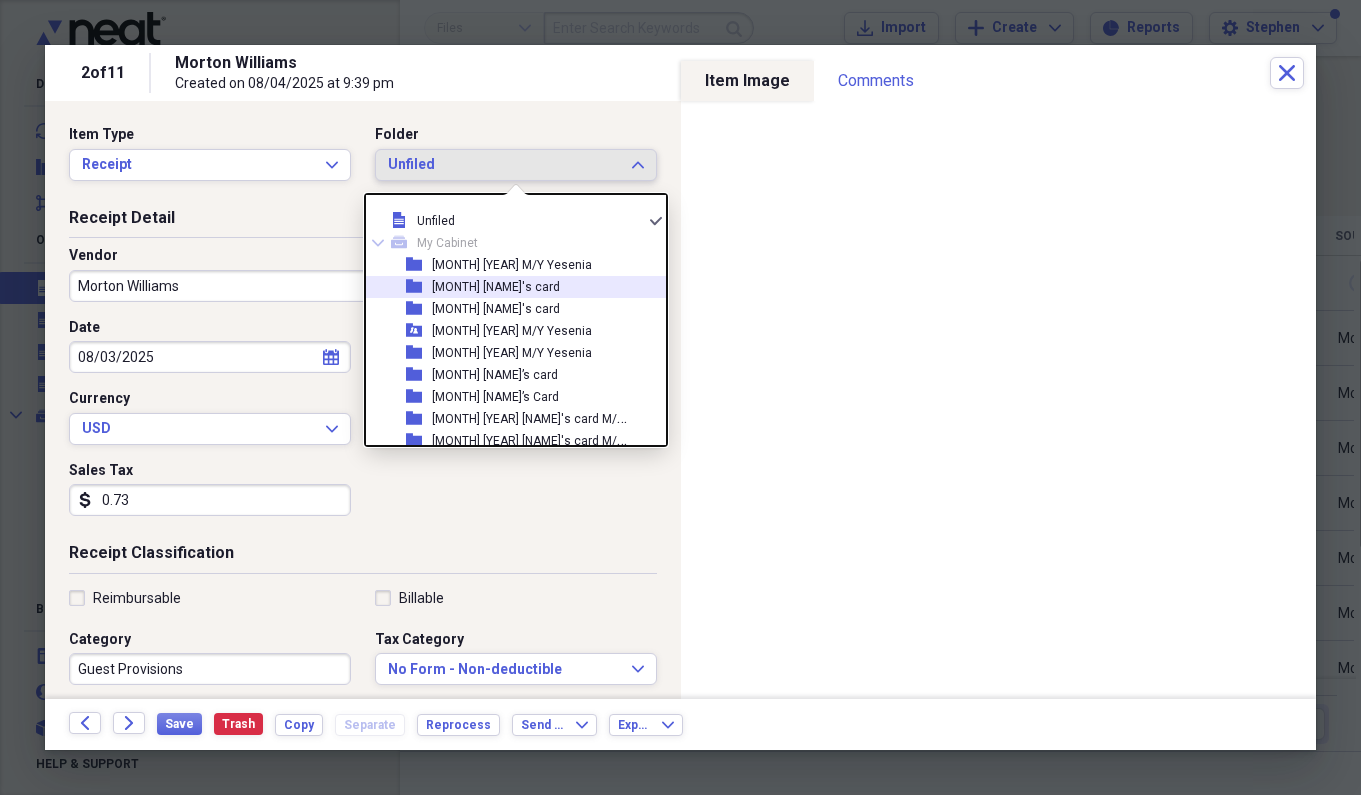 click on "folder [MONTH] [NAME]'s card" at bounding box center [508, 287] 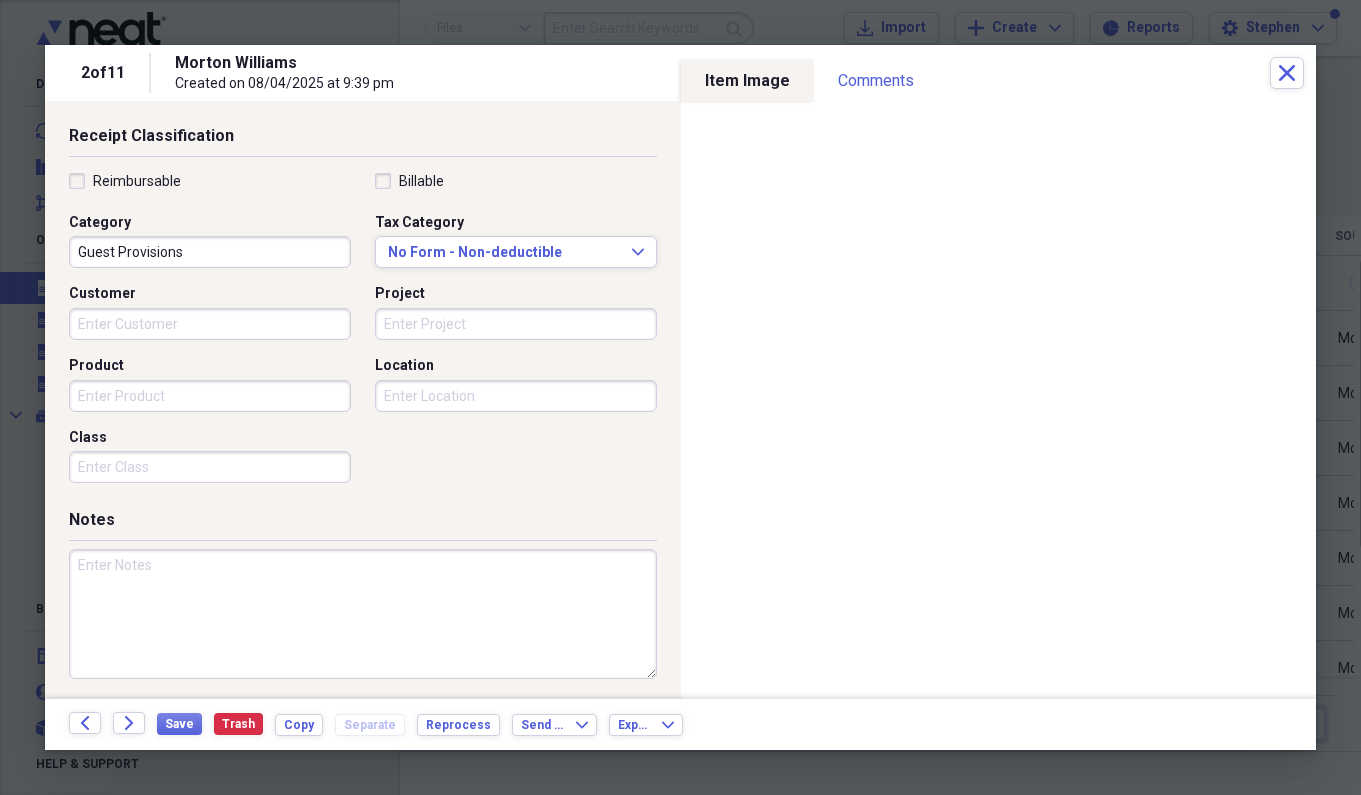 scroll, scrollTop: 416, scrollLeft: 0, axis: vertical 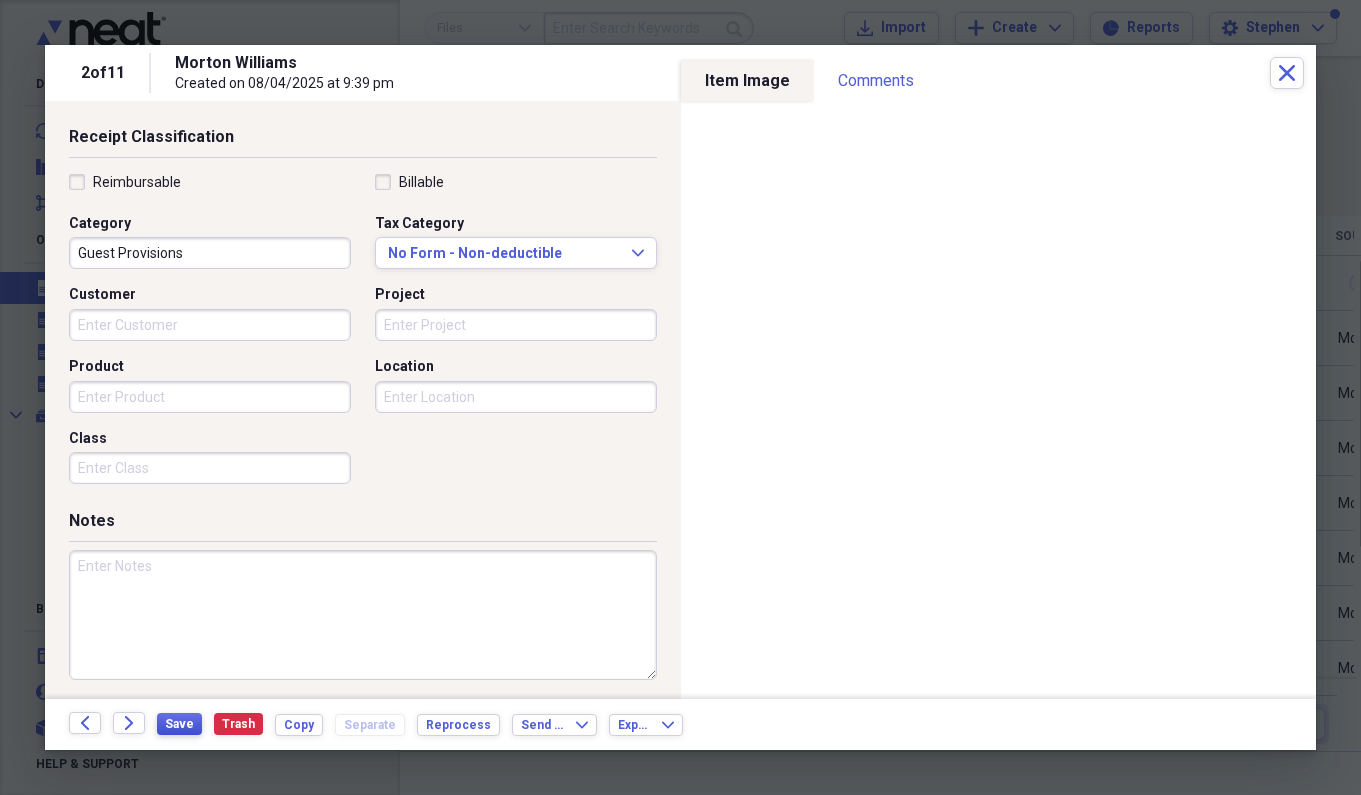 click on "Save" at bounding box center [179, 724] 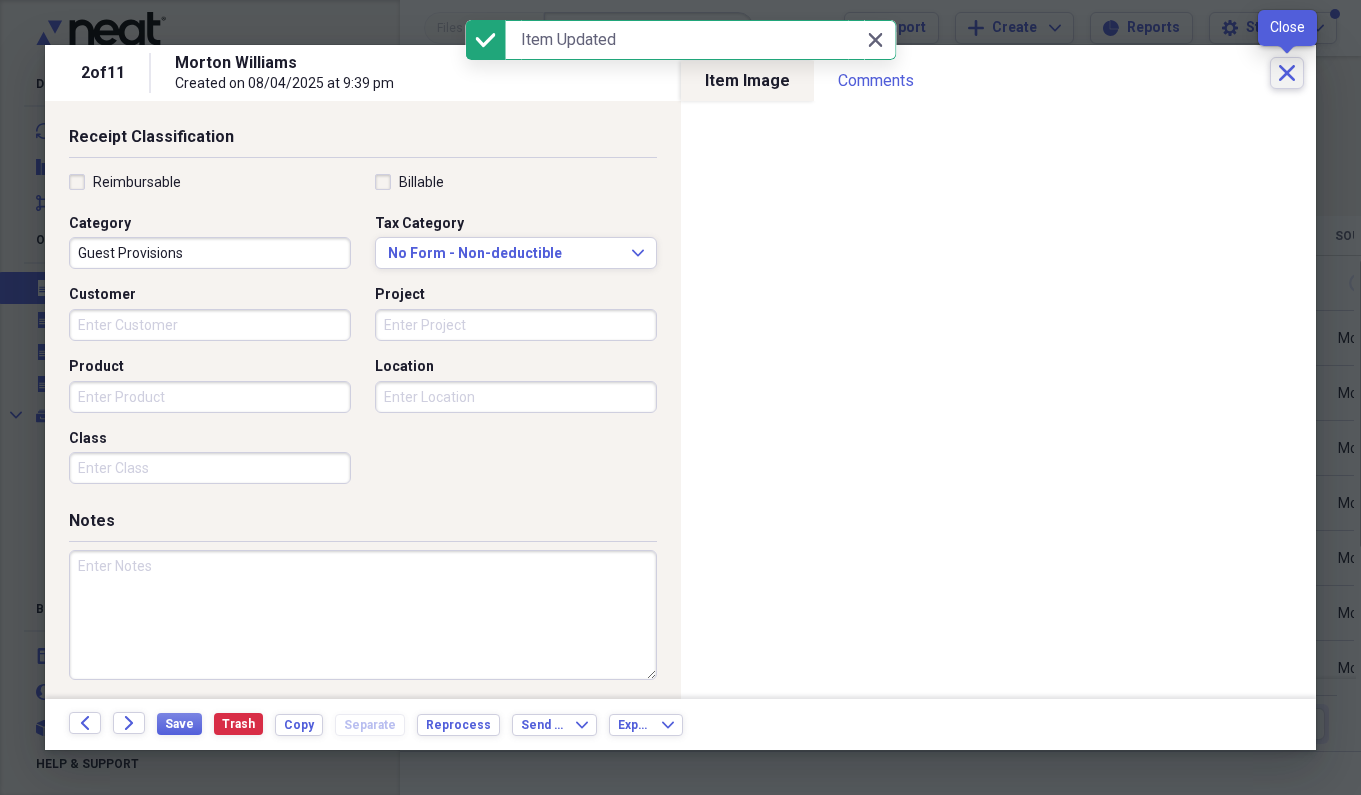 click on "Close" 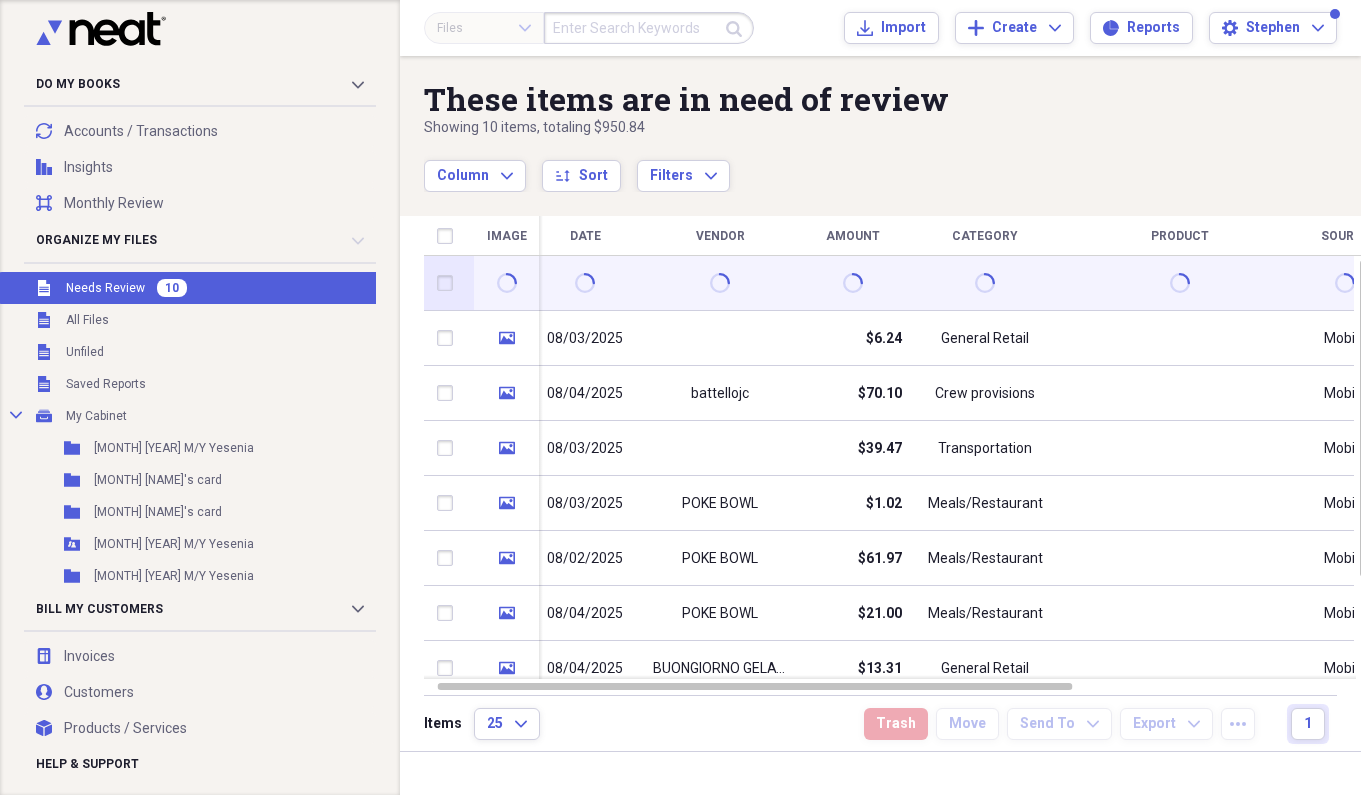 click at bounding box center (720, 283) 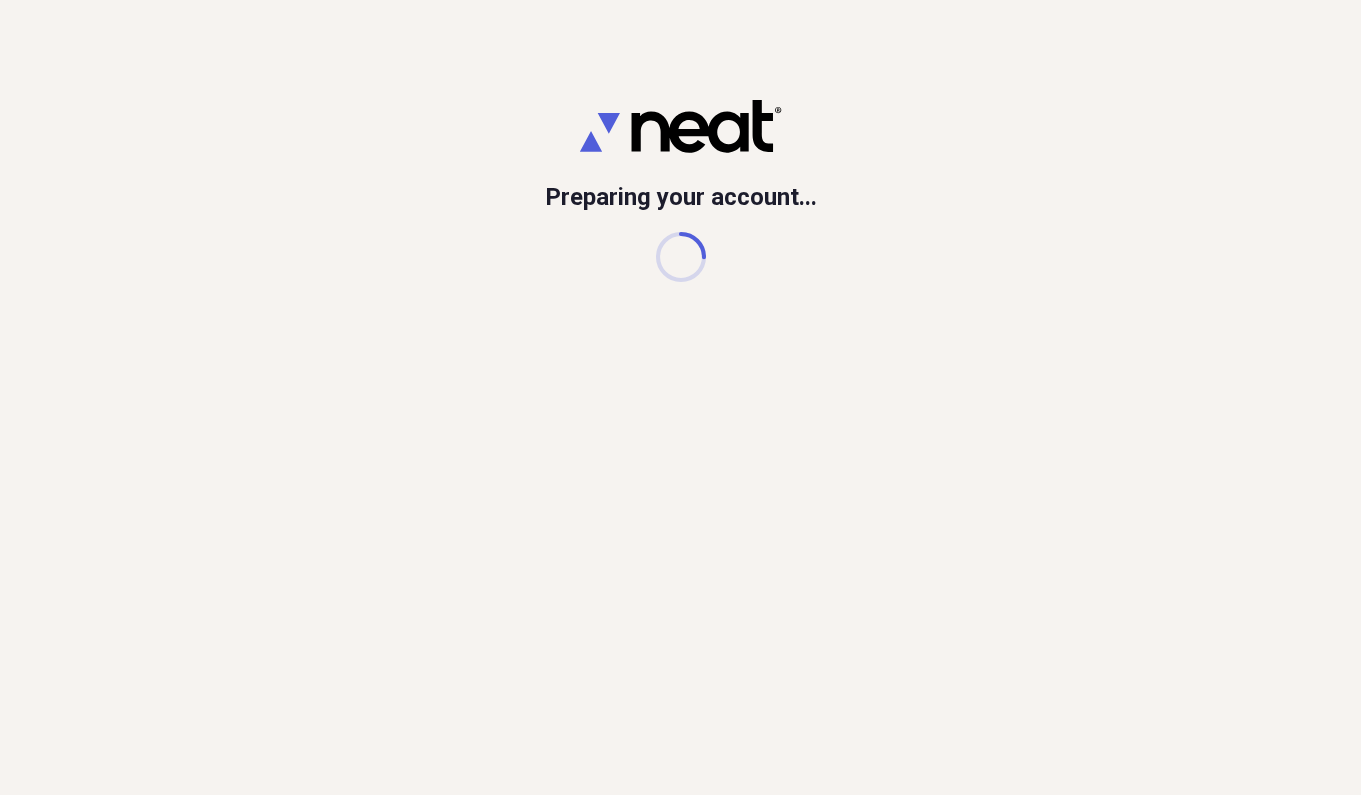 scroll, scrollTop: 0, scrollLeft: 0, axis: both 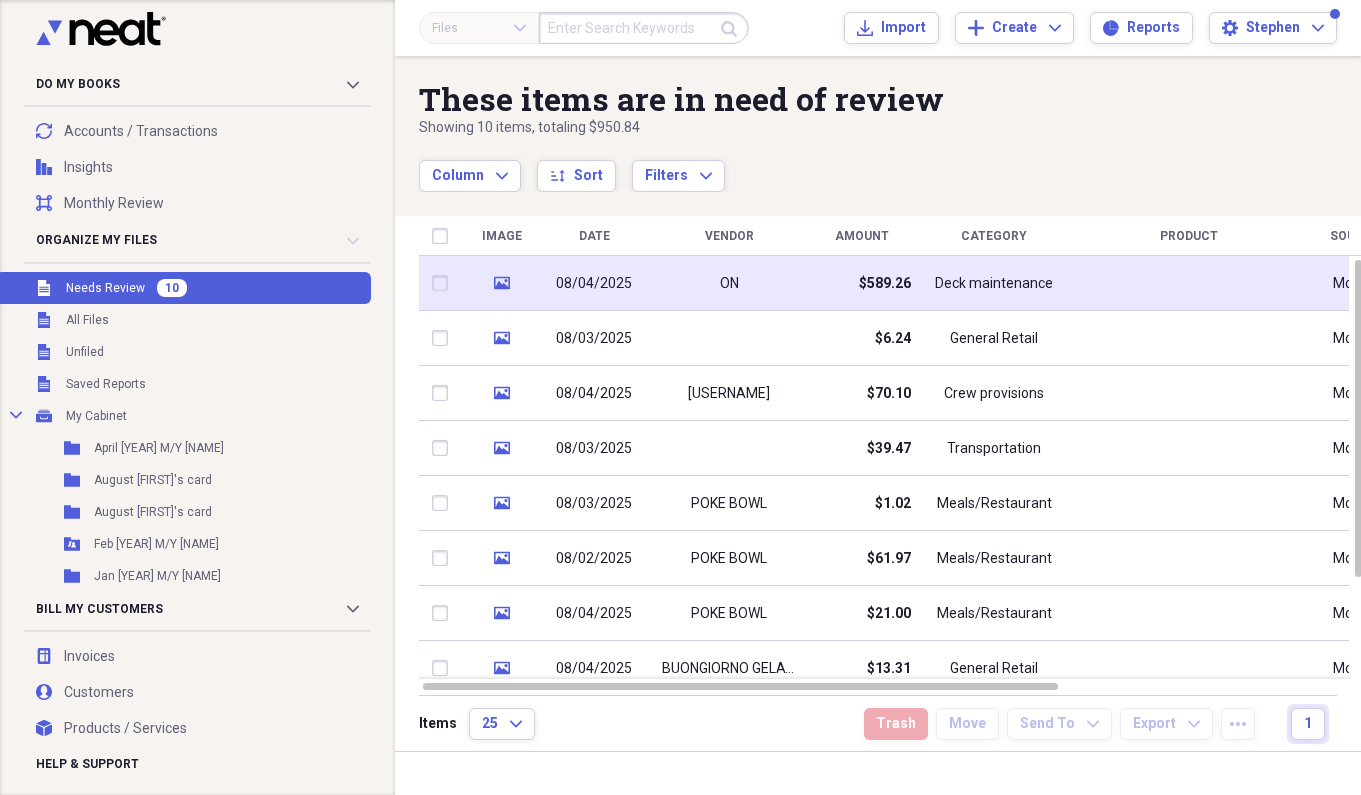 click on "Deck maintenance" at bounding box center [994, 283] 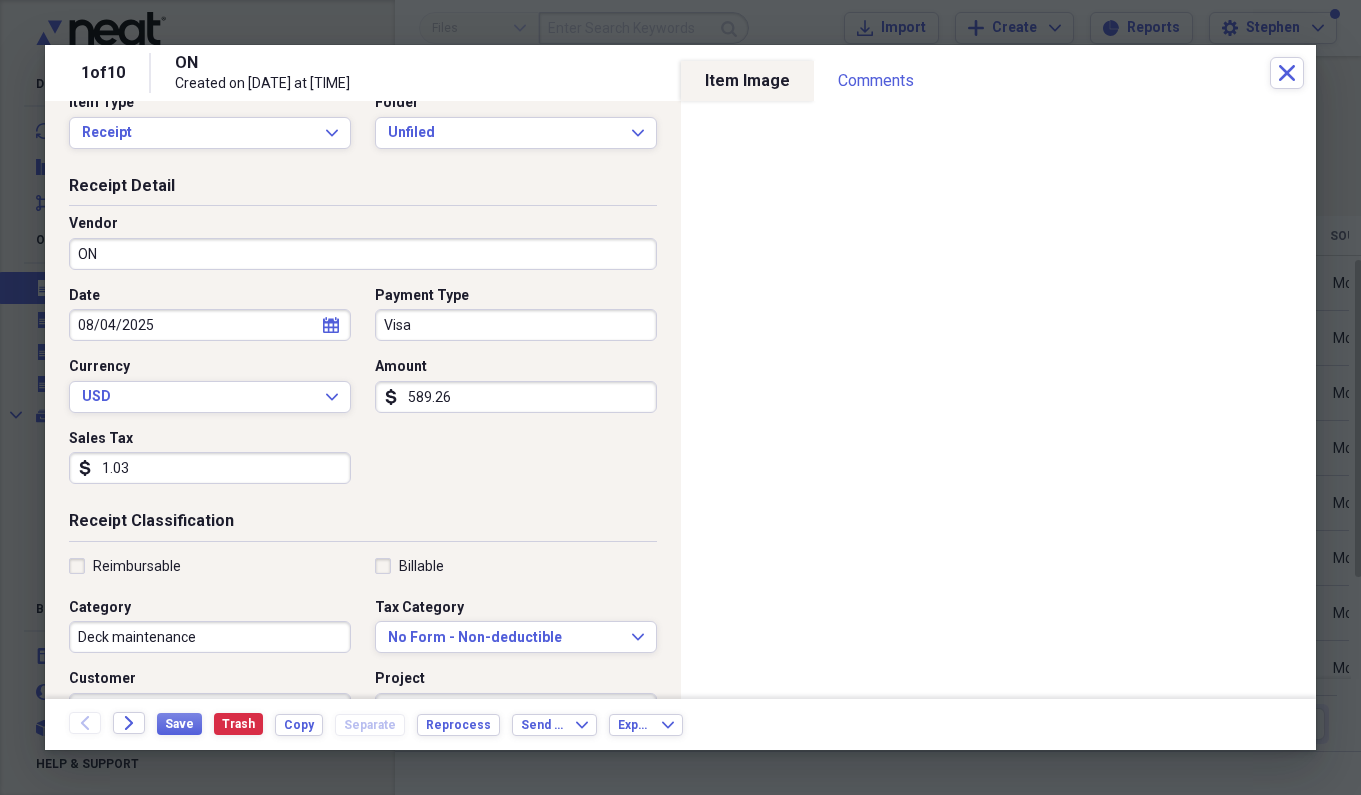 scroll, scrollTop: 35, scrollLeft: 0, axis: vertical 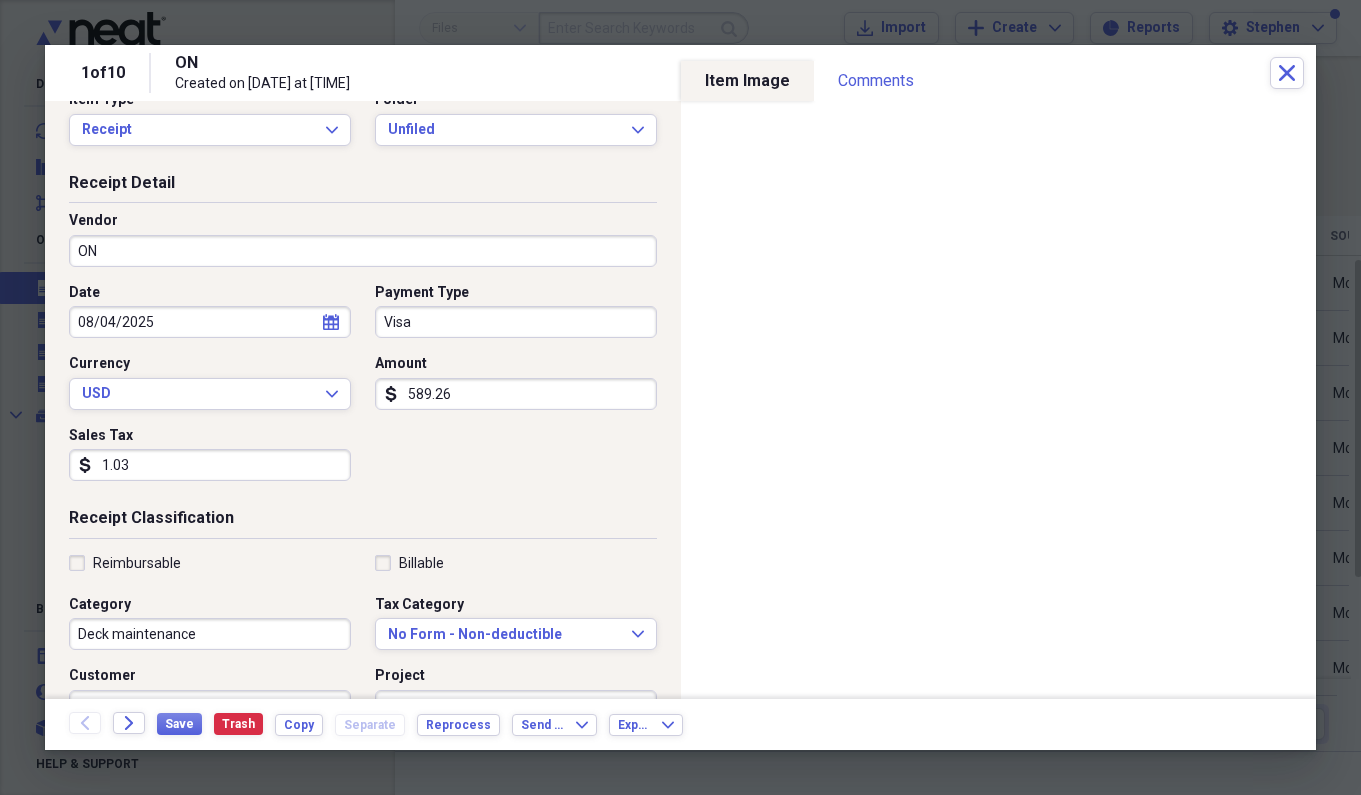 click on "Deck maintenance" at bounding box center [210, 634] 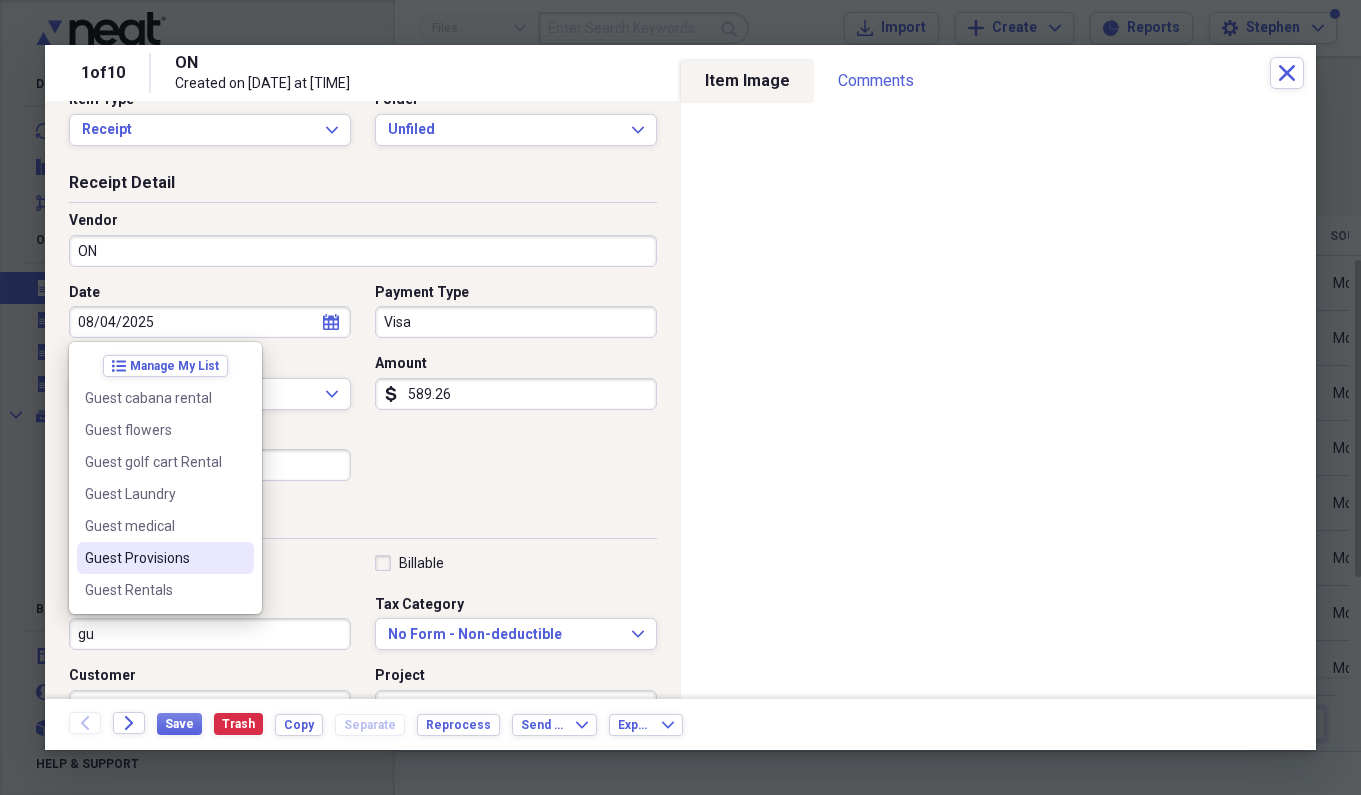 click on "Guest Provisions" at bounding box center [153, 558] 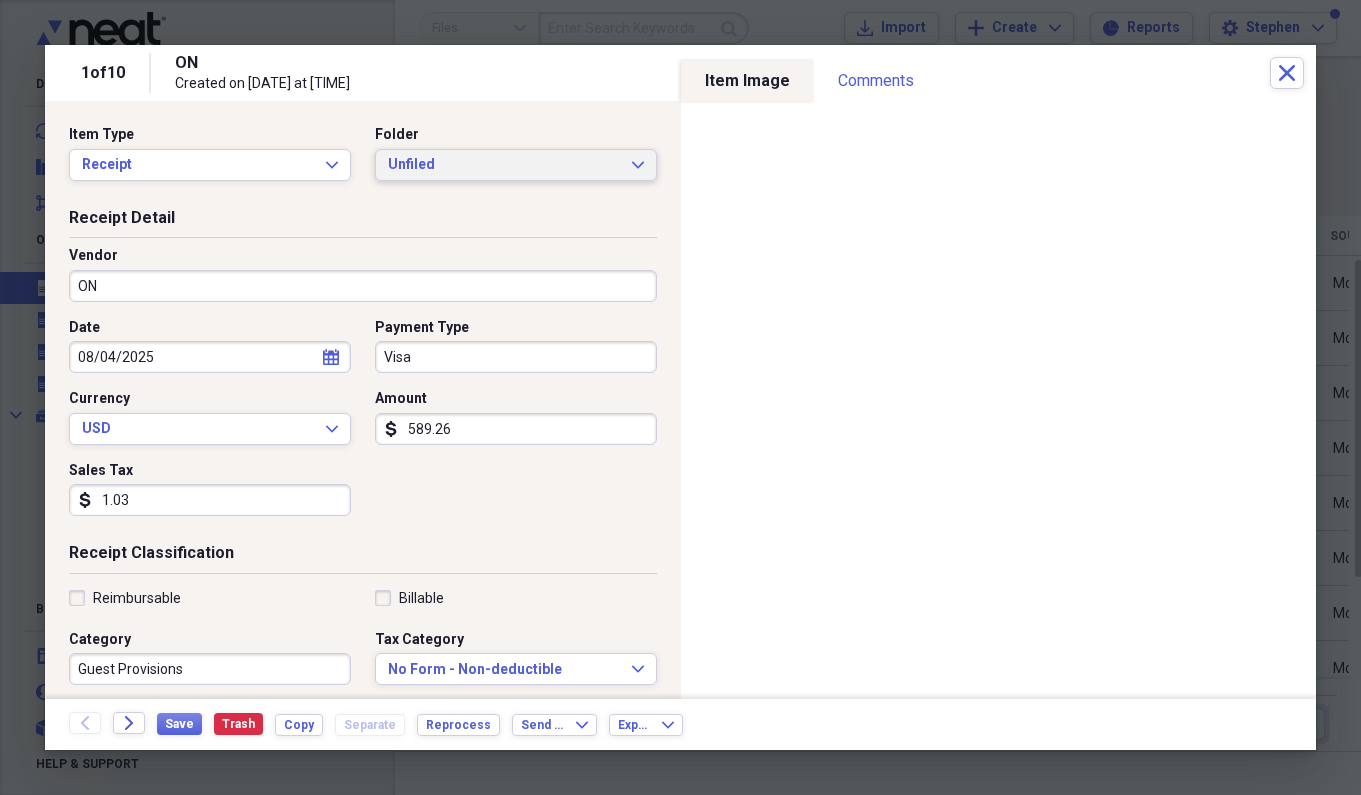 scroll, scrollTop: 0, scrollLeft: 0, axis: both 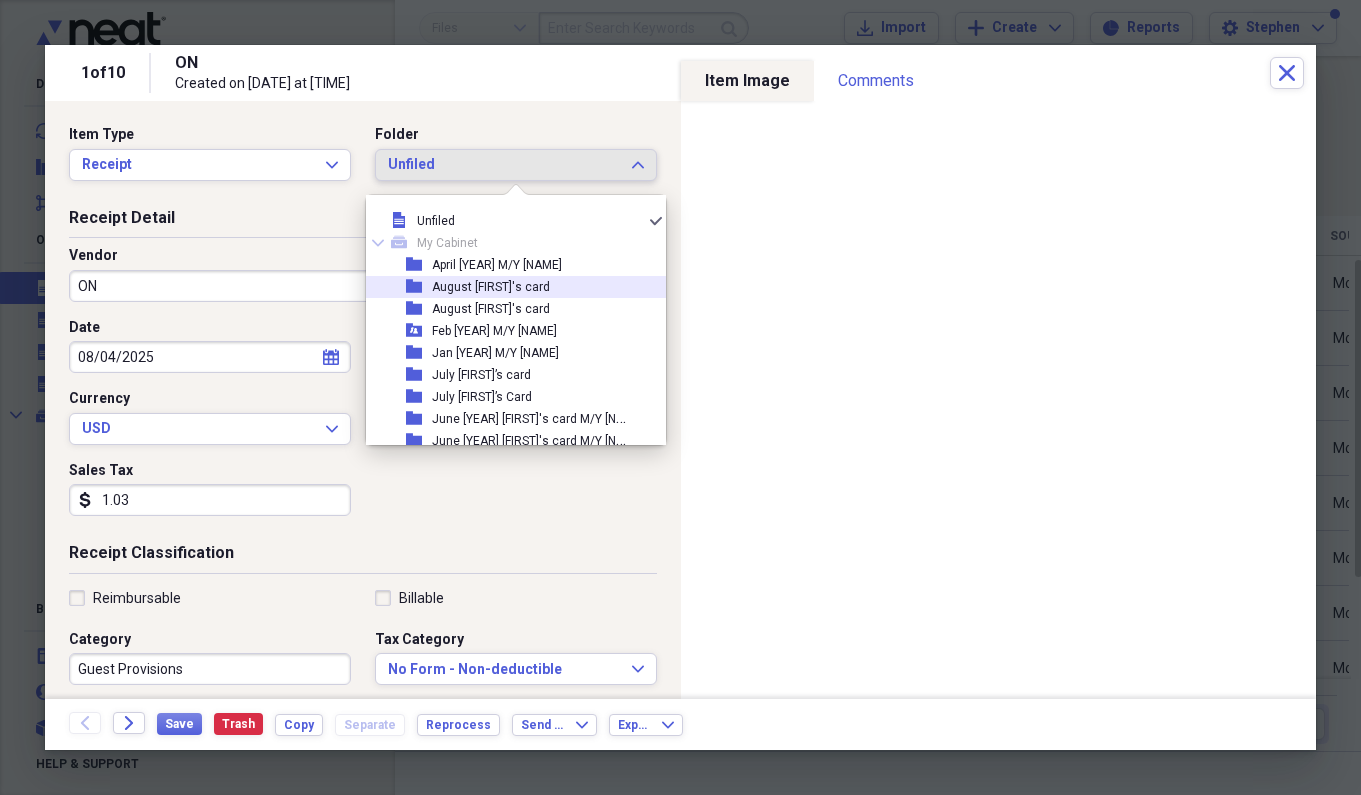 click on "[MONTH] [NAME]'s card" at bounding box center [491, 287] 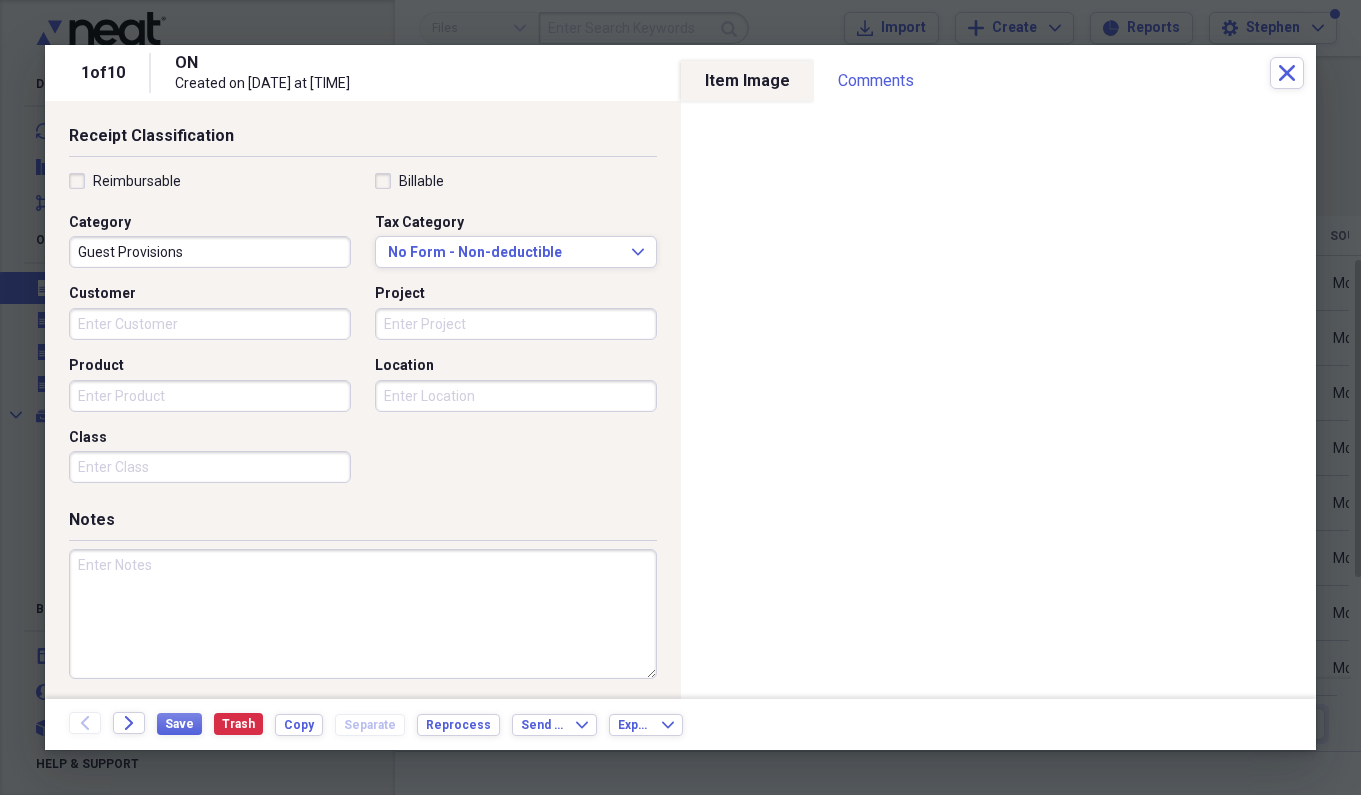 scroll, scrollTop: 416, scrollLeft: 0, axis: vertical 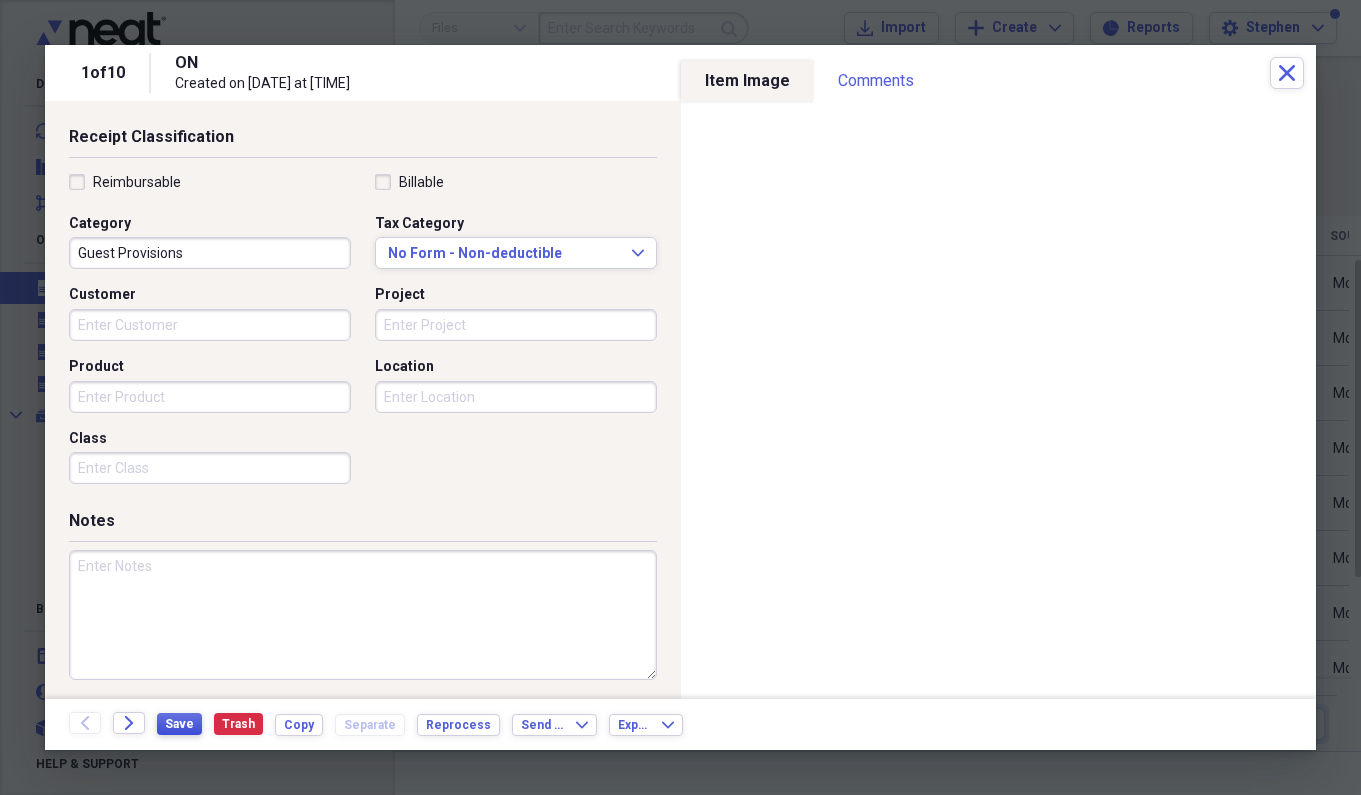 click on "Save" at bounding box center [179, 724] 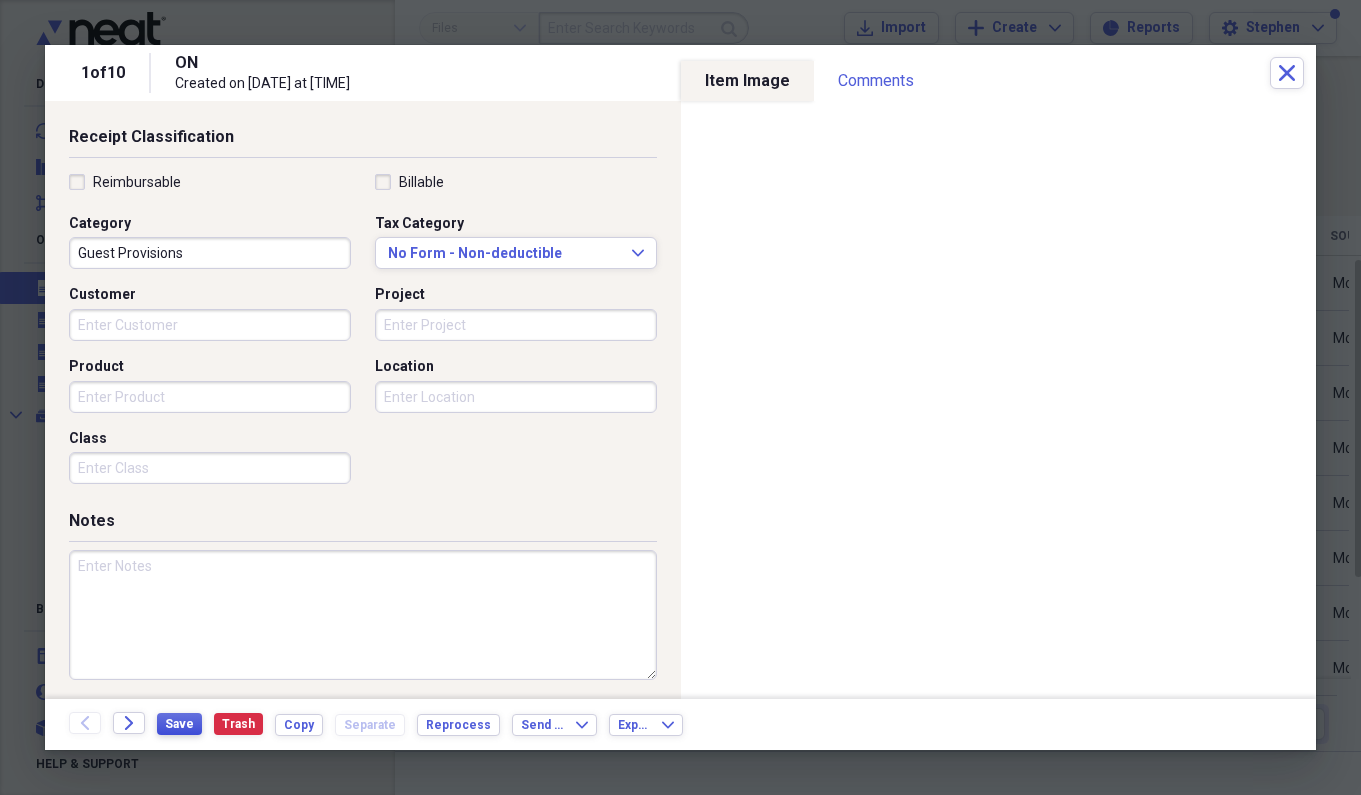 click on "Save" at bounding box center (179, 724) 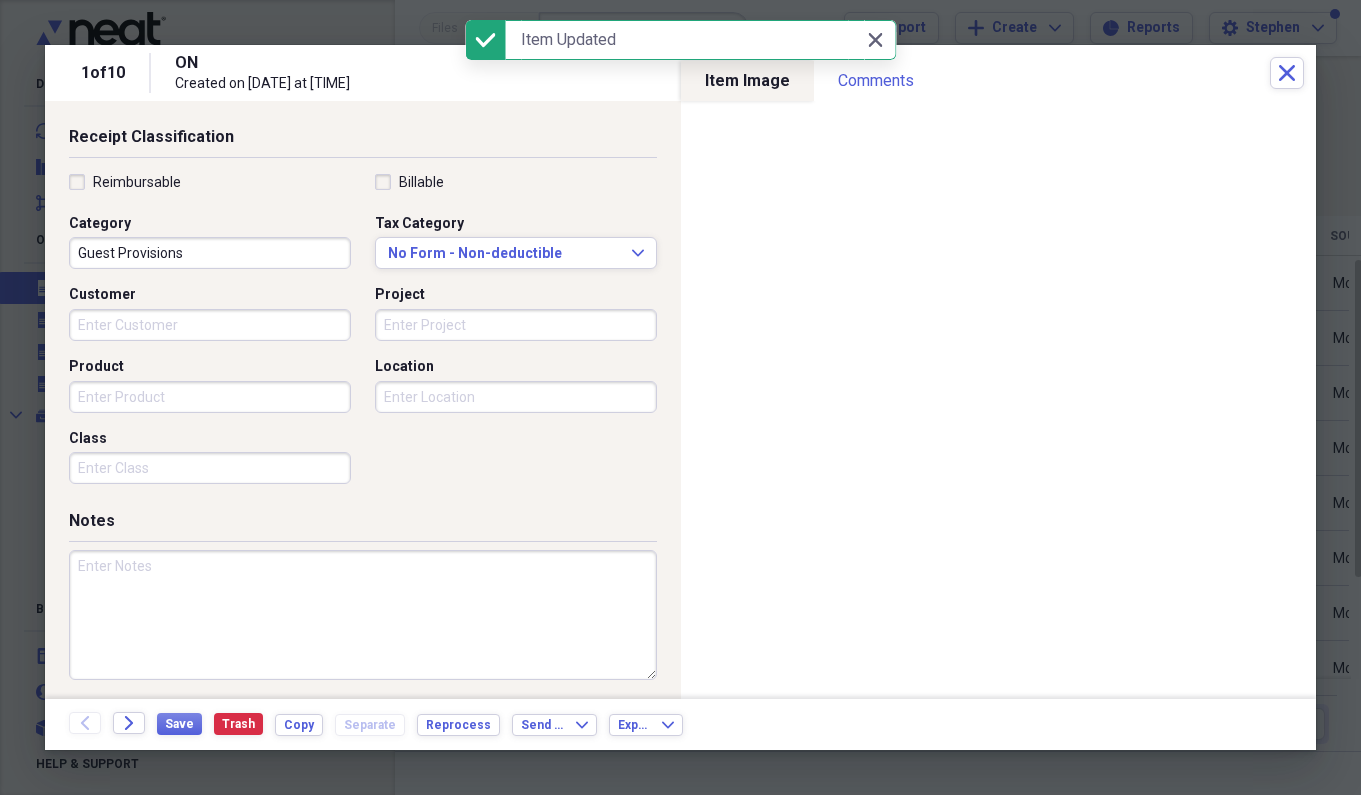 click on "1  of  10 ON Created on 08/04/2025 at 9:41 pm Close" at bounding box center (680, 73) 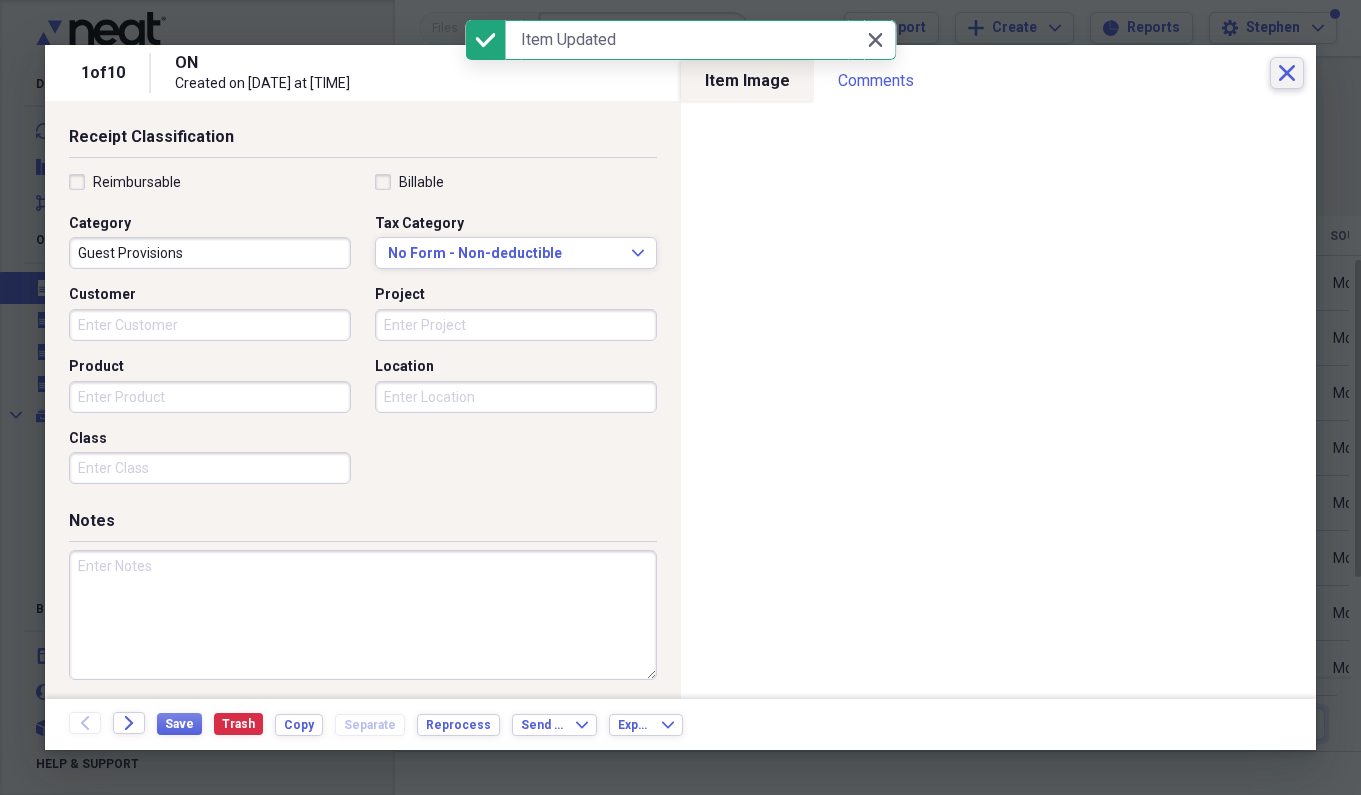 click on "Close" 